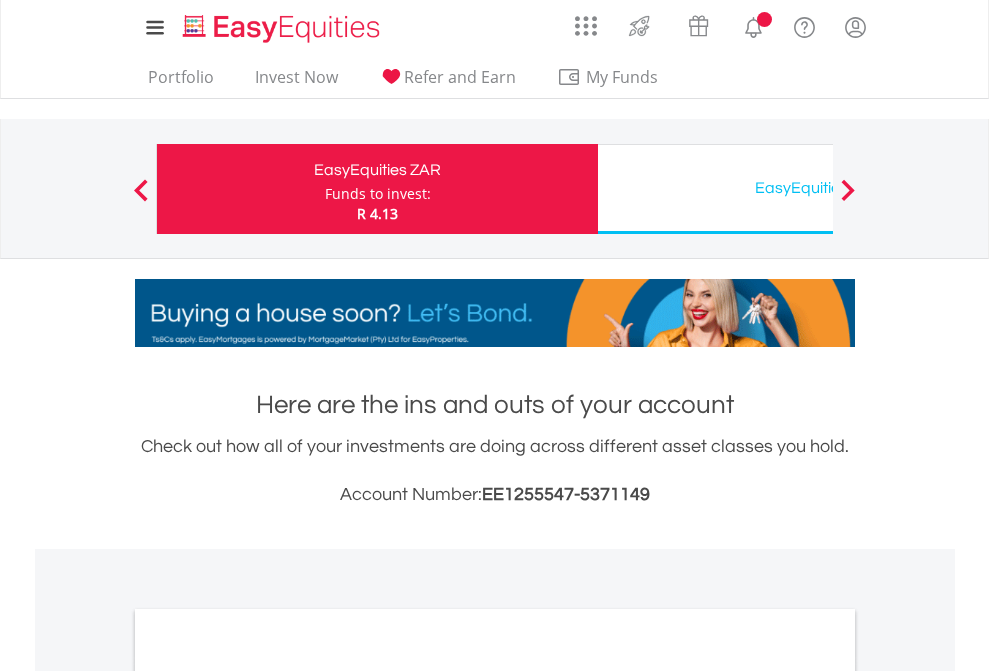 scroll, scrollTop: 0, scrollLeft: 0, axis: both 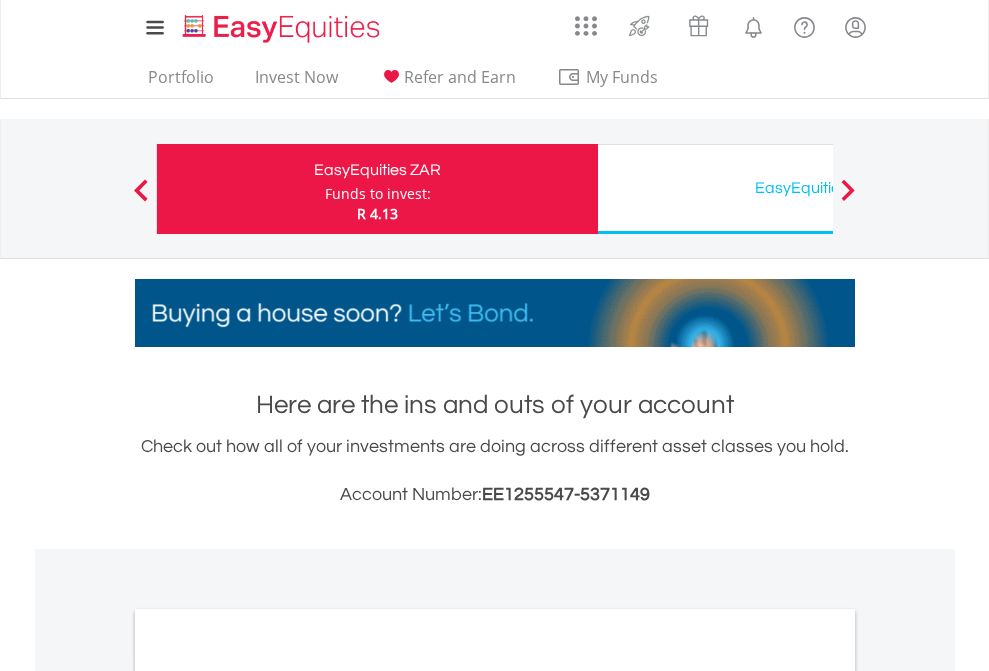 click on "Funds to invest:" at bounding box center (378, 194) 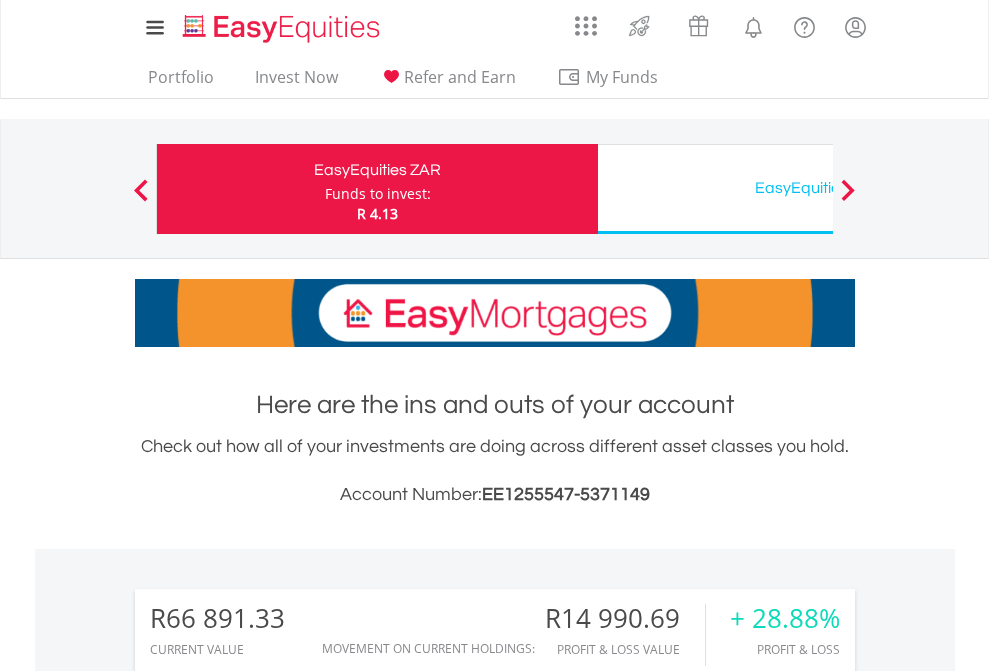 scroll, scrollTop: 999808, scrollLeft: 999687, axis: both 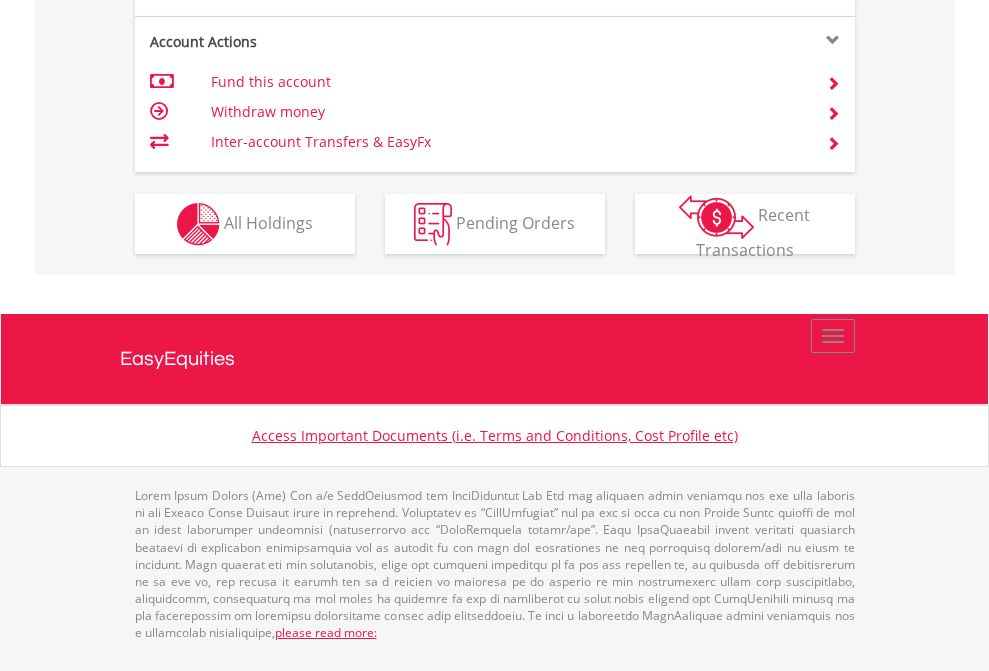 click on "Investment types" at bounding box center (706, -337) 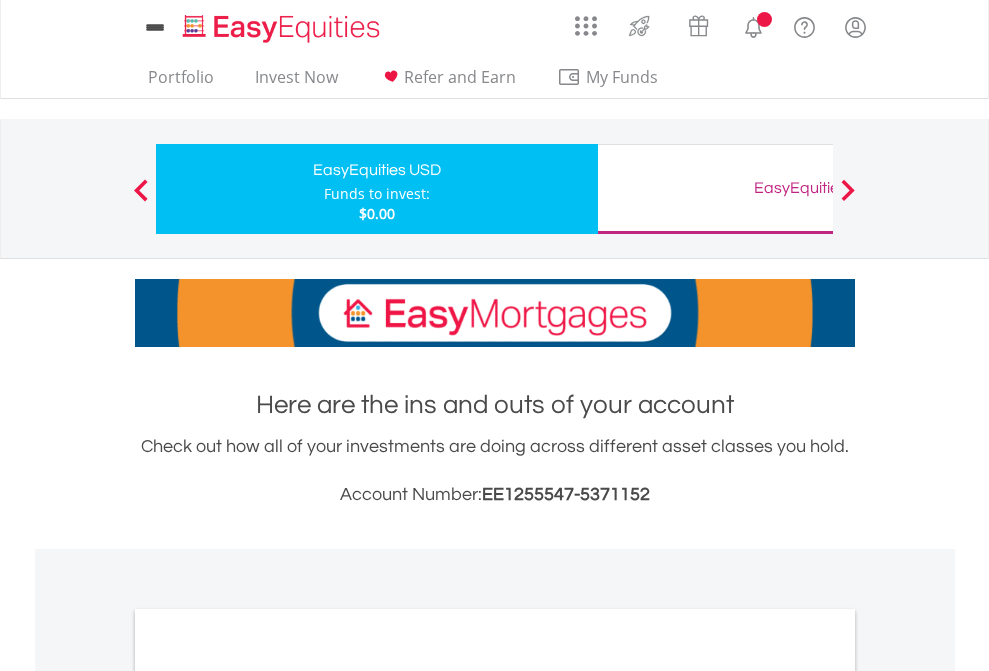 scroll, scrollTop: 0, scrollLeft: 0, axis: both 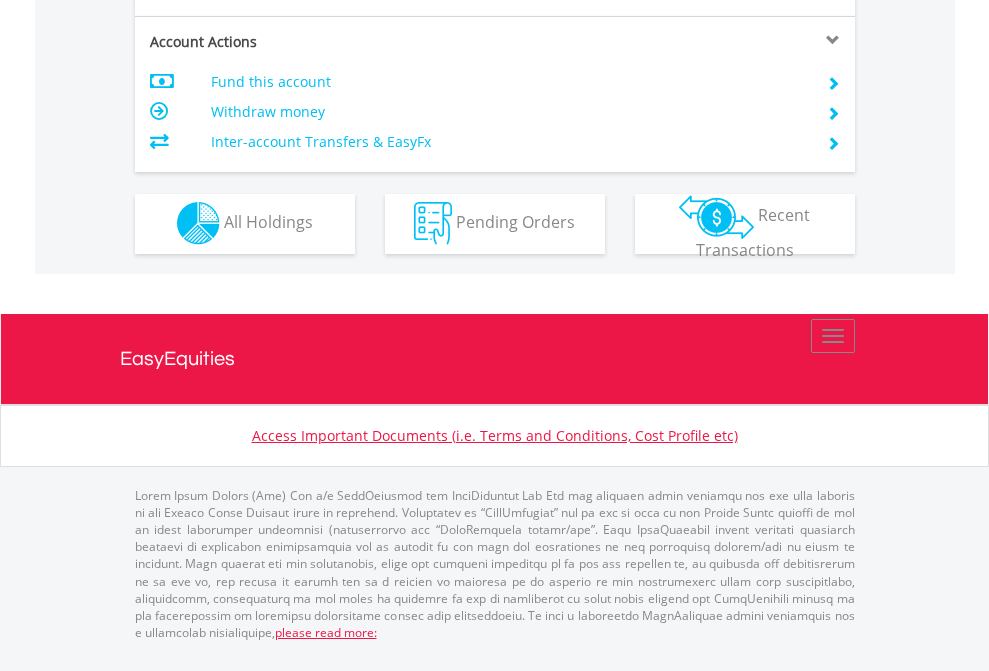 click on "Investment types" at bounding box center [706, -353] 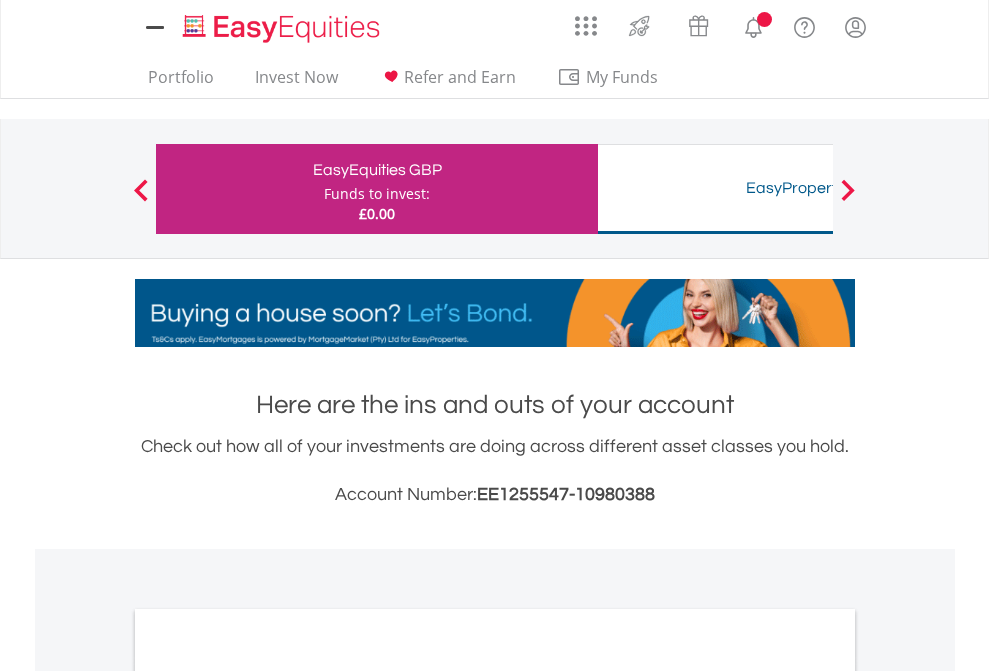 scroll, scrollTop: 0, scrollLeft: 0, axis: both 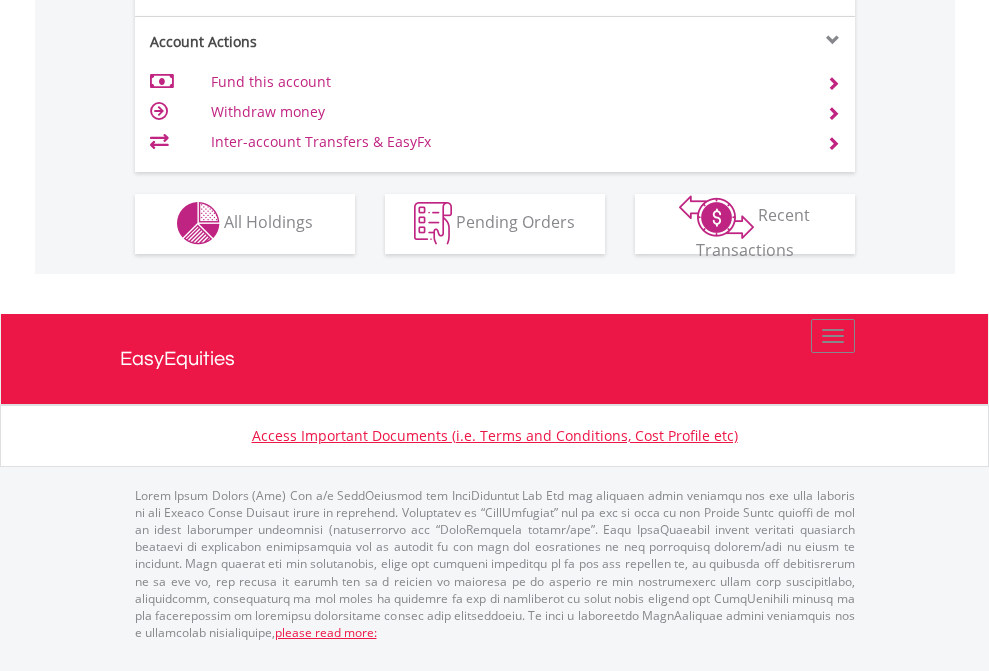 click on "Investment types" at bounding box center (706, -353) 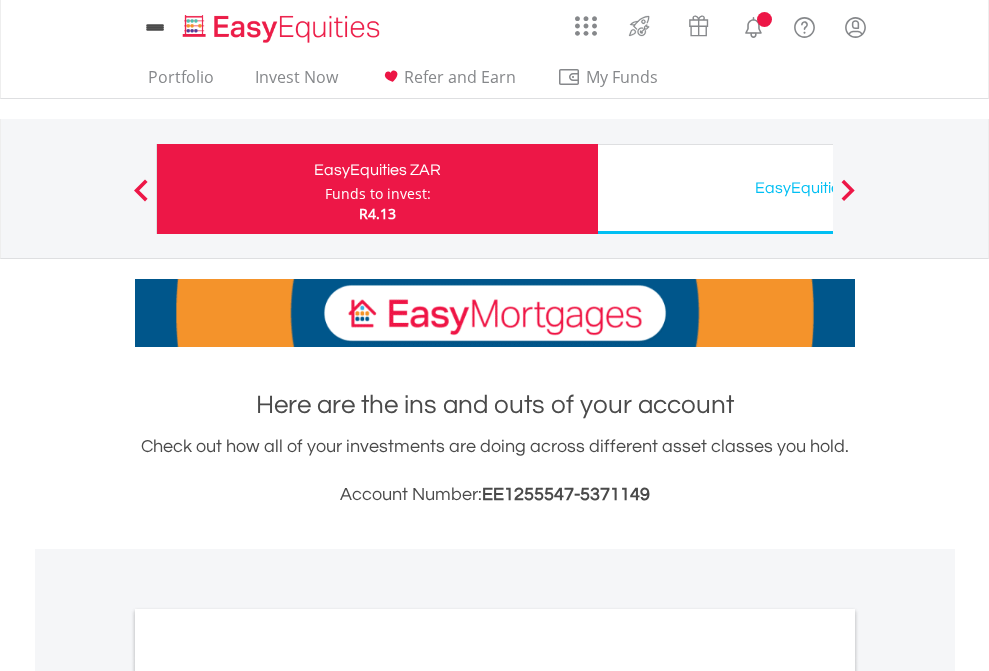 scroll, scrollTop: 1202, scrollLeft: 0, axis: vertical 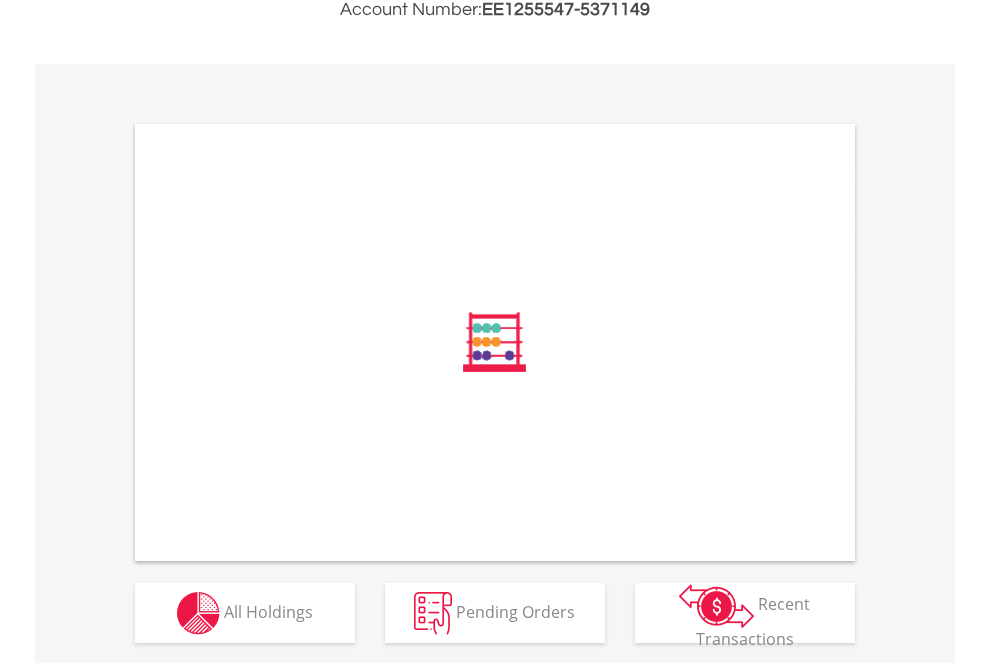 click on "All Holdings" at bounding box center [268, 611] 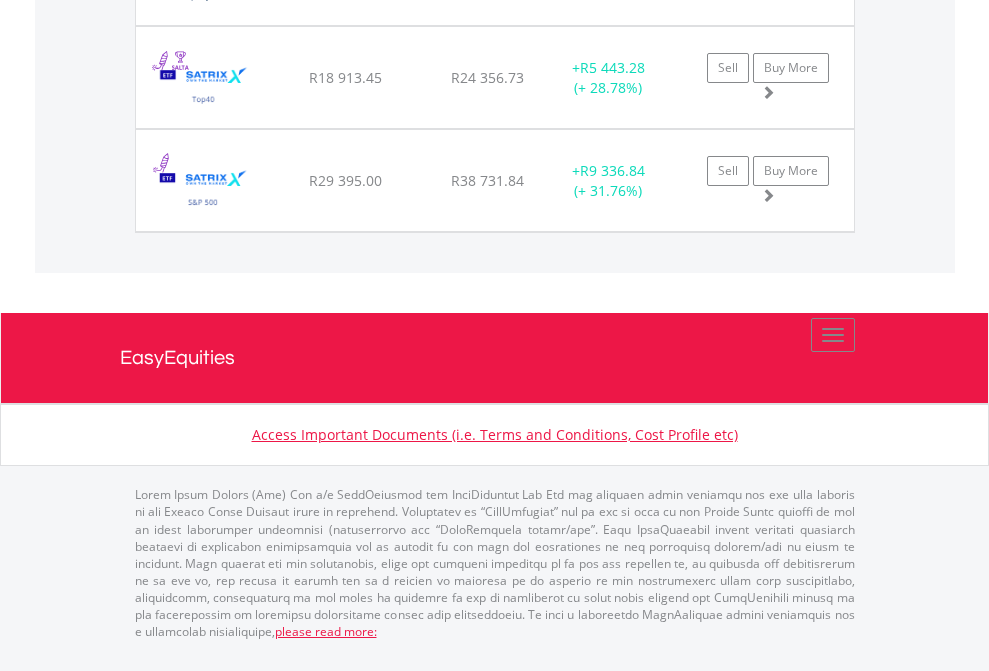 scroll, scrollTop: 2225, scrollLeft: 0, axis: vertical 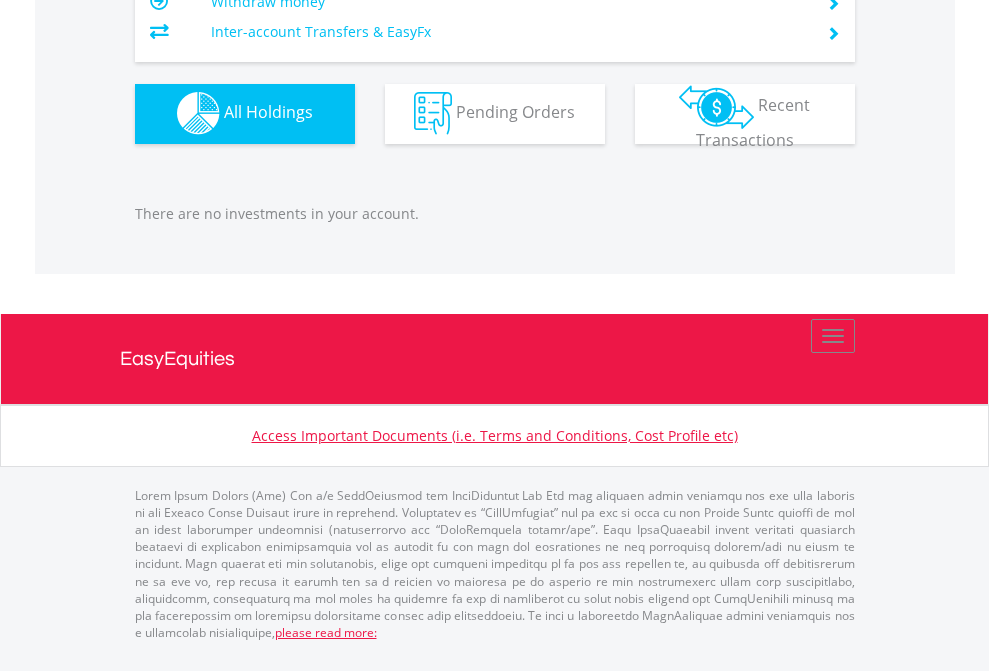 click on "EasyEquities GBP" at bounding box center [818, -1142] 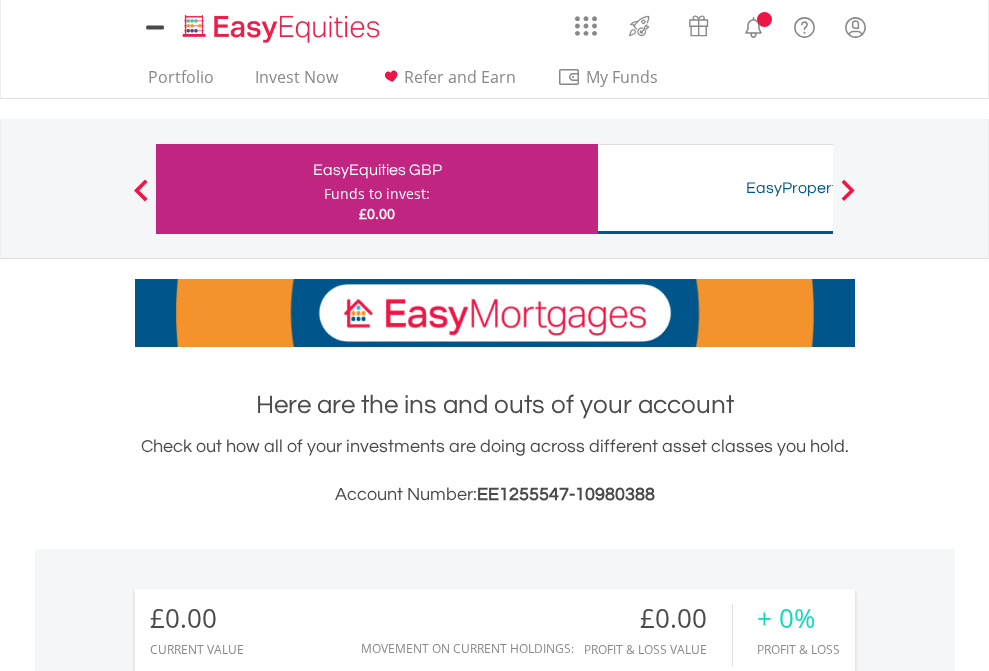 scroll, scrollTop: 0, scrollLeft: 0, axis: both 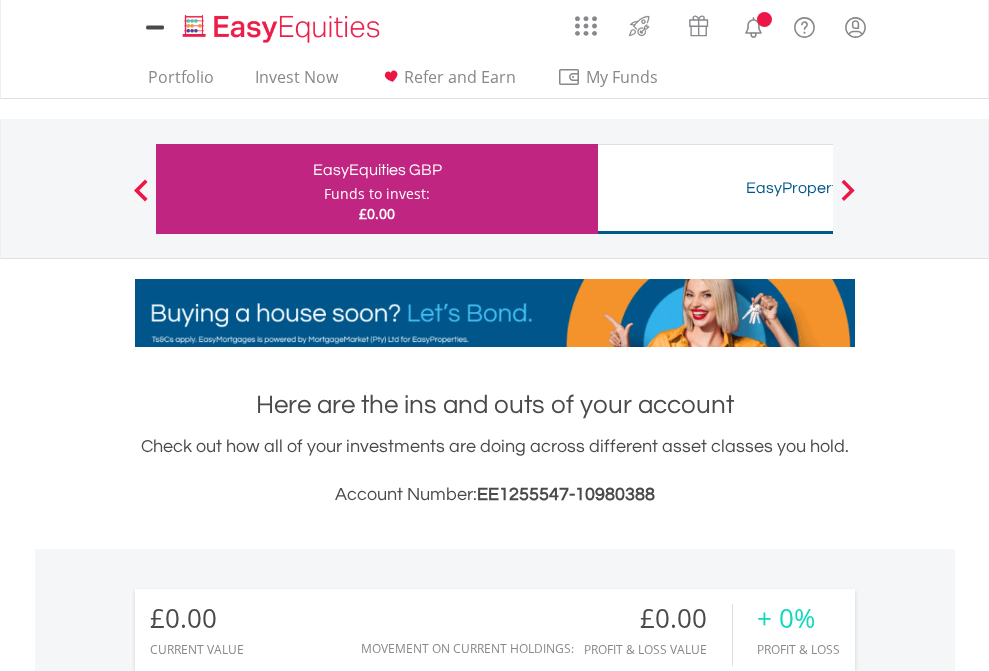 click on "All Holdings" at bounding box center (268, 1442) 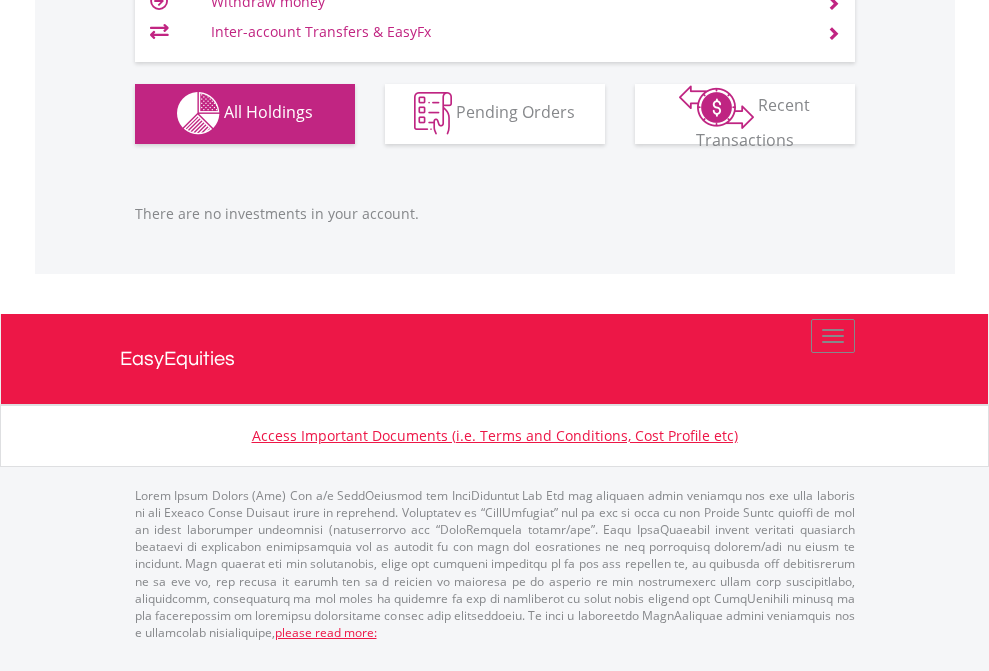 scroll, scrollTop: 1980, scrollLeft: 0, axis: vertical 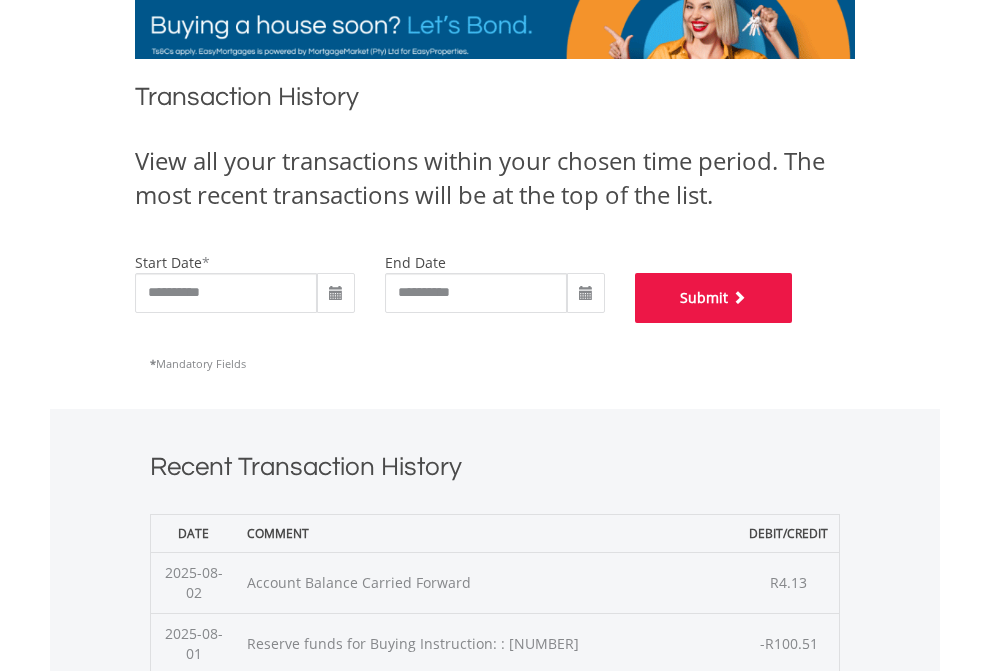 click on "Submit" at bounding box center (714, 298) 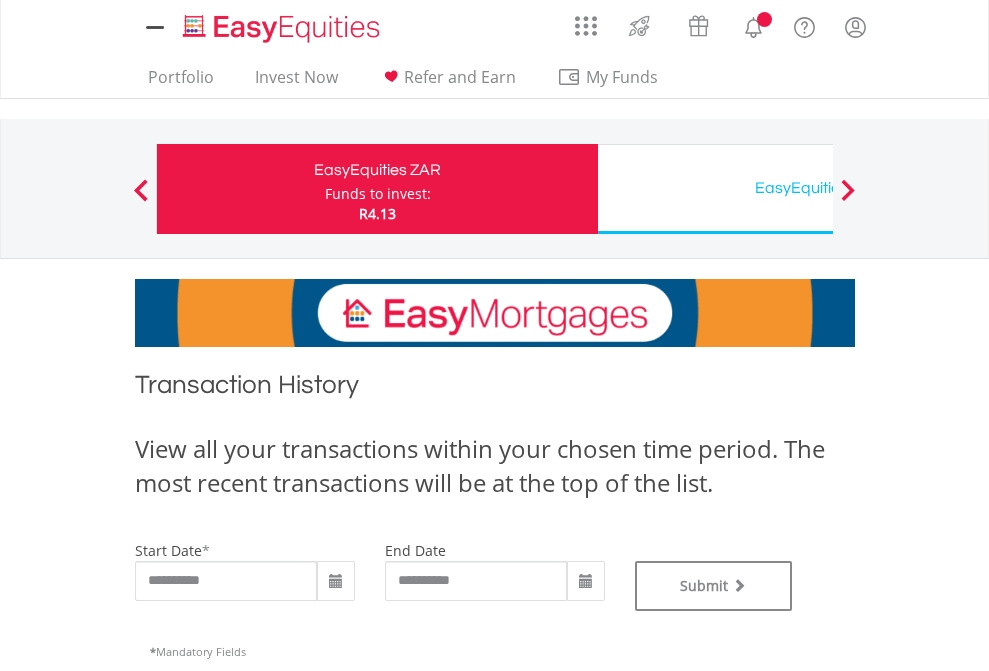 scroll, scrollTop: 0, scrollLeft: 0, axis: both 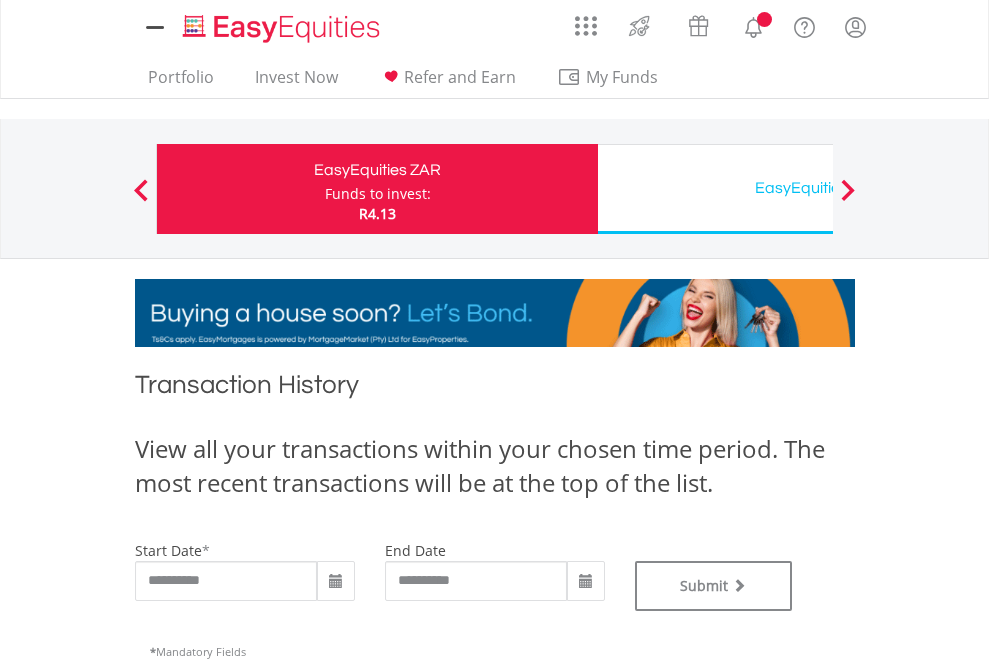 click on "EasyEquities USD" at bounding box center [818, 188] 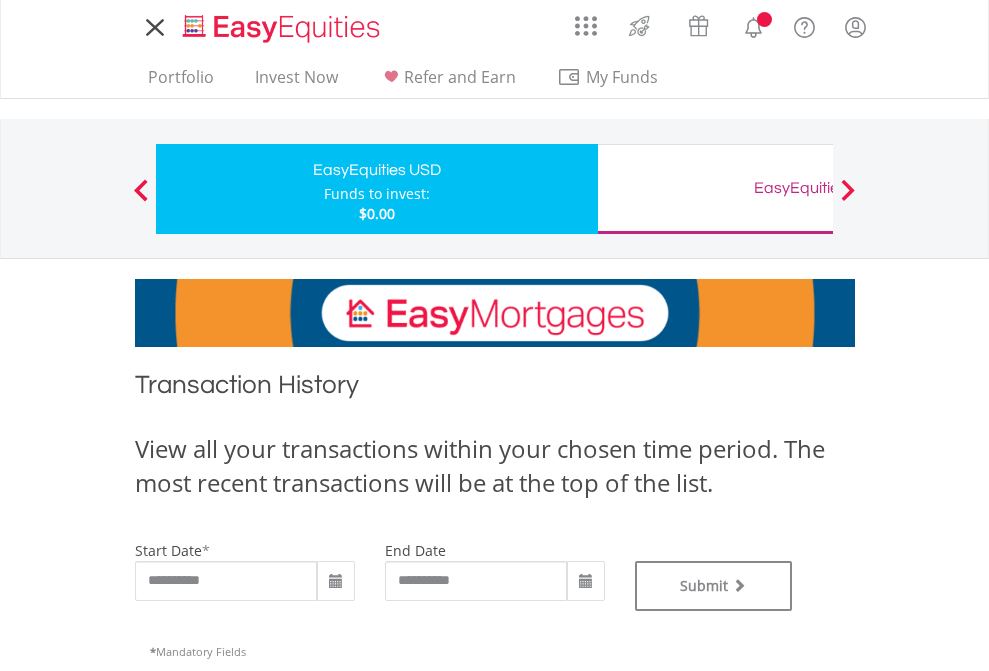 scroll, scrollTop: 0, scrollLeft: 0, axis: both 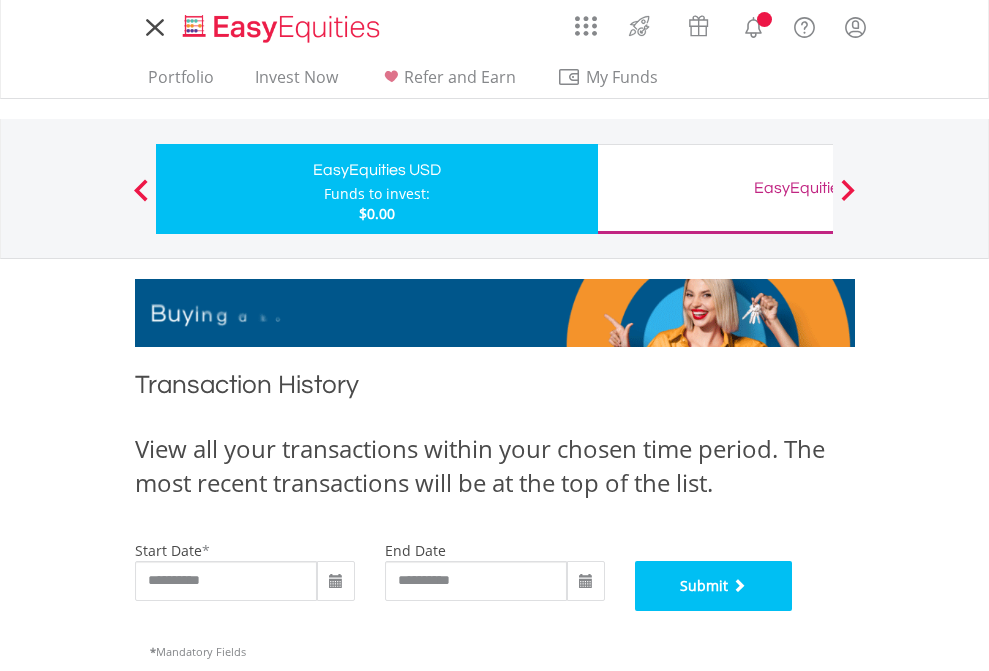 click on "Submit" at bounding box center [714, 586] 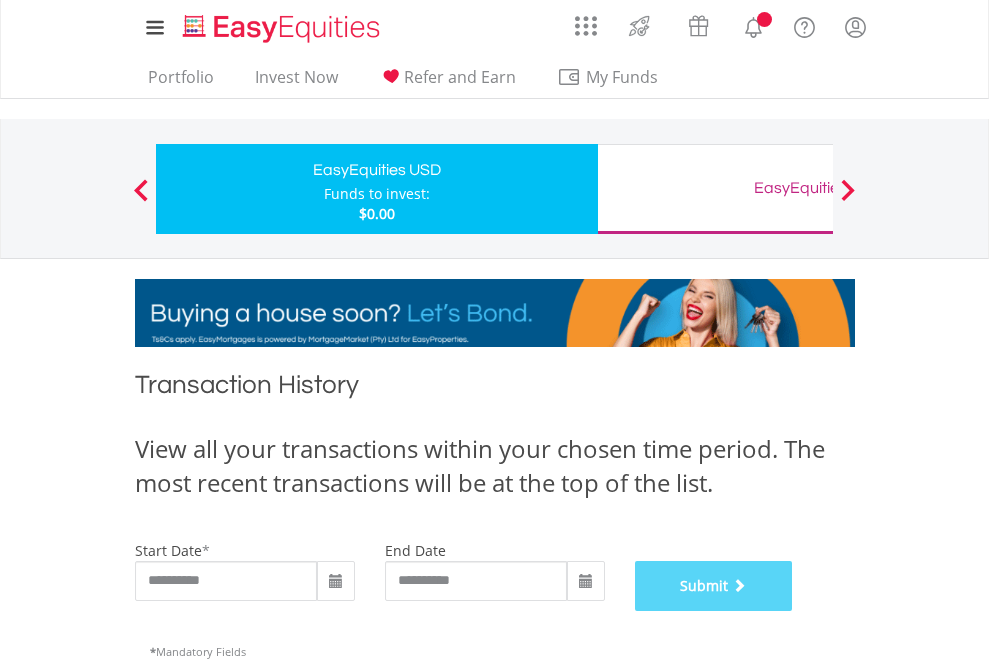 scroll, scrollTop: 811, scrollLeft: 0, axis: vertical 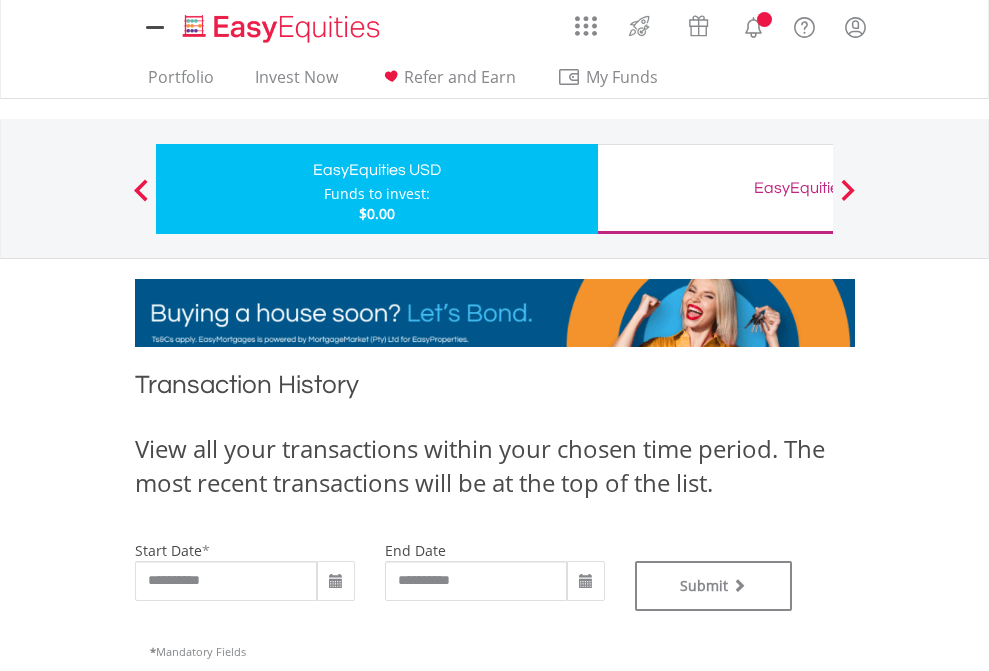 click on "EasyEquities GBP" at bounding box center [818, 188] 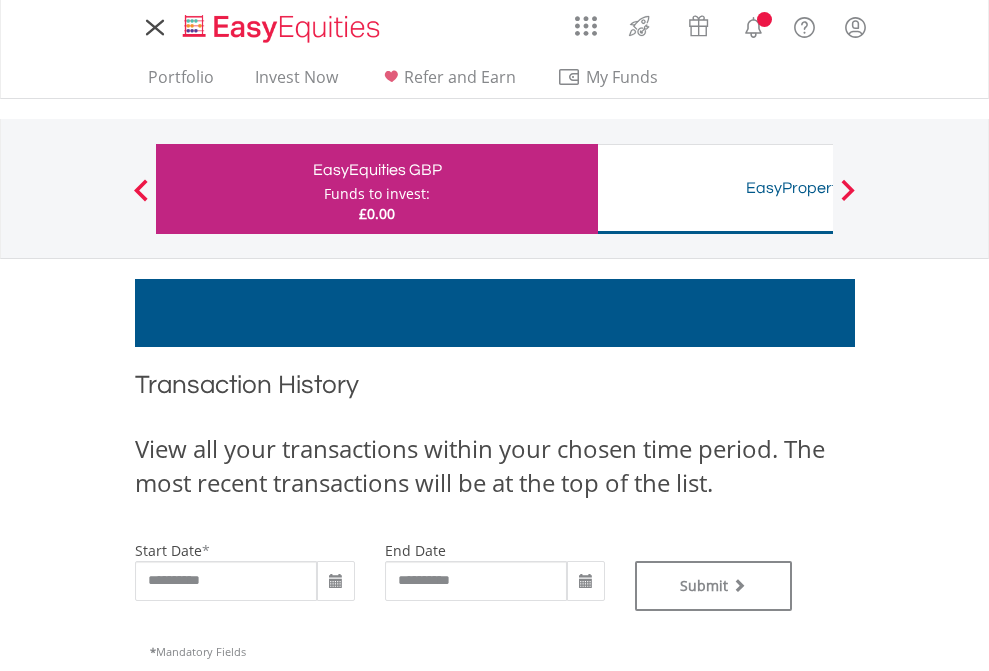 scroll, scrollTop: 0, scrollLeft: 0, axis: both 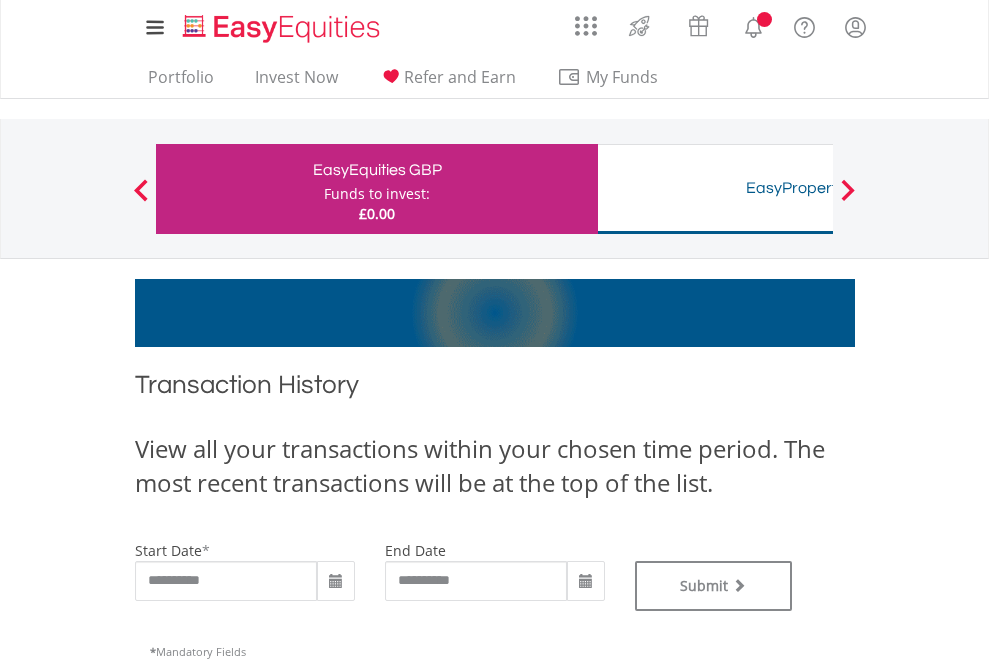 type on "**********" 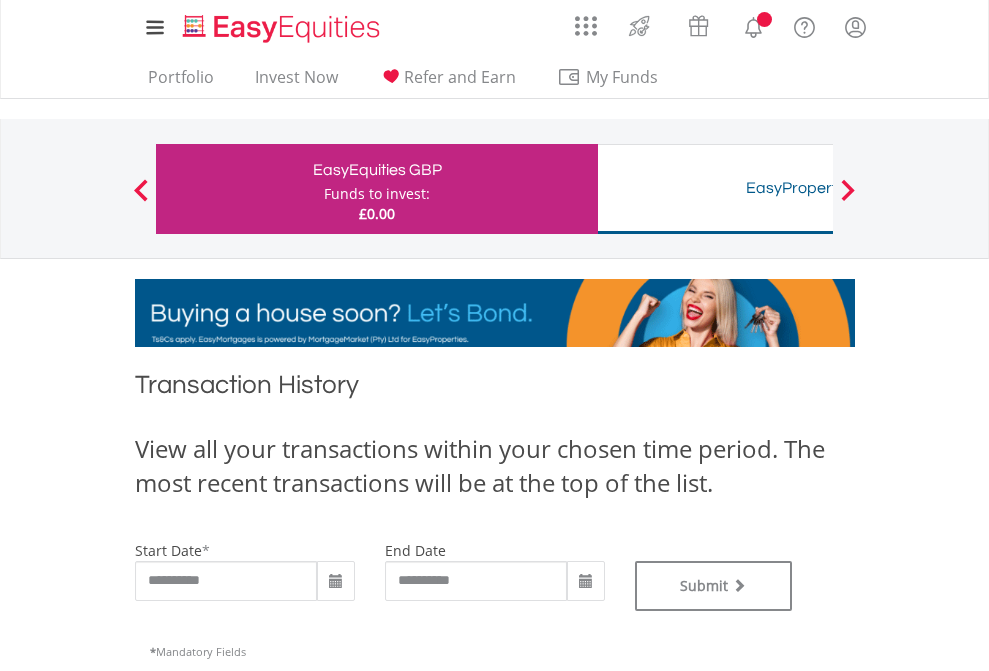 type on "**********" 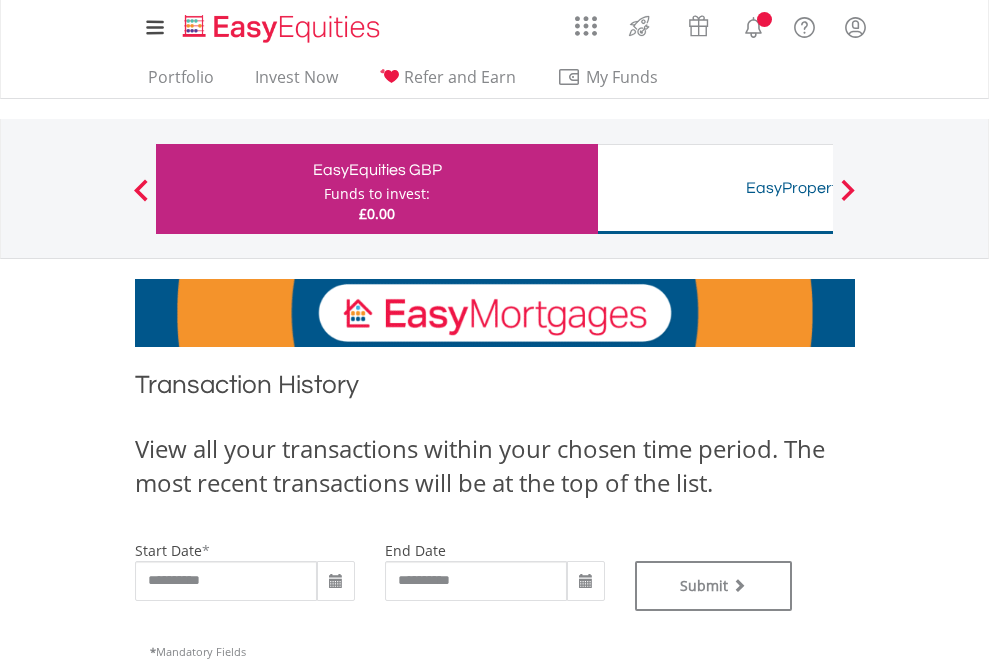 scroll, scrollTop: 811, scrollLeft: 0, axis: vertical 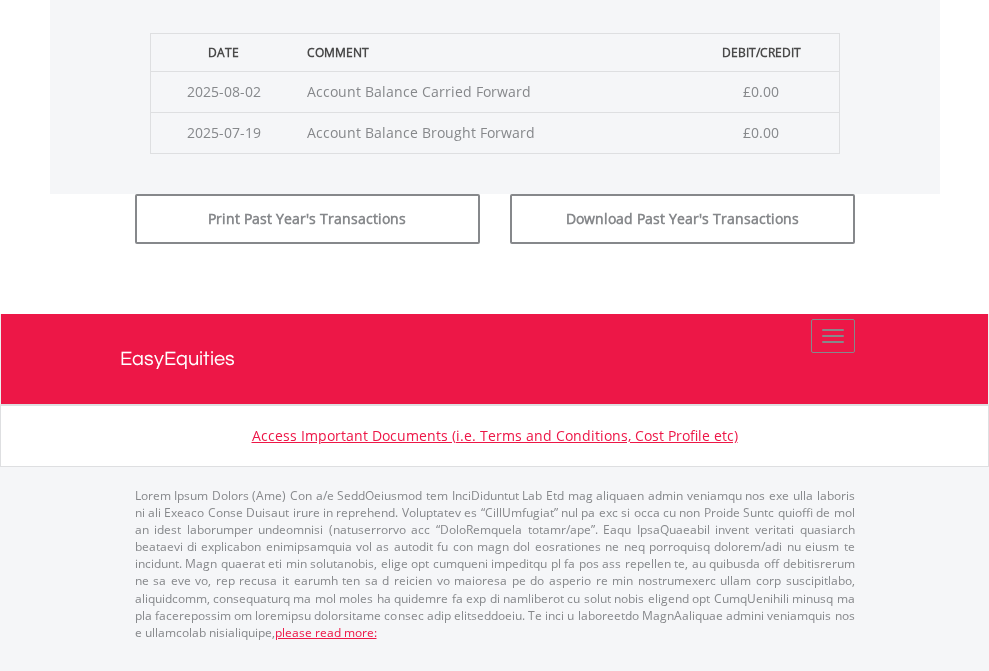 click on "Submit" at bounding box center (714, -183) 